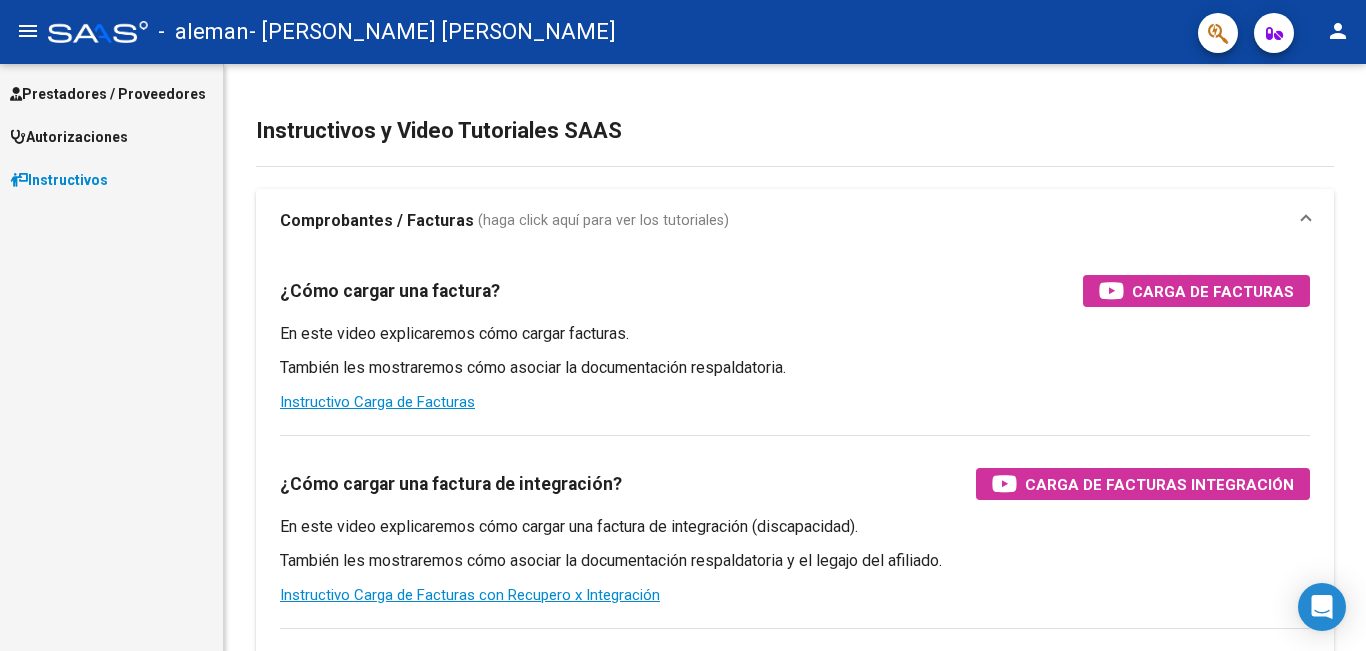 scroll, scrollTop: 0, scrollLeft: 0, axis: both 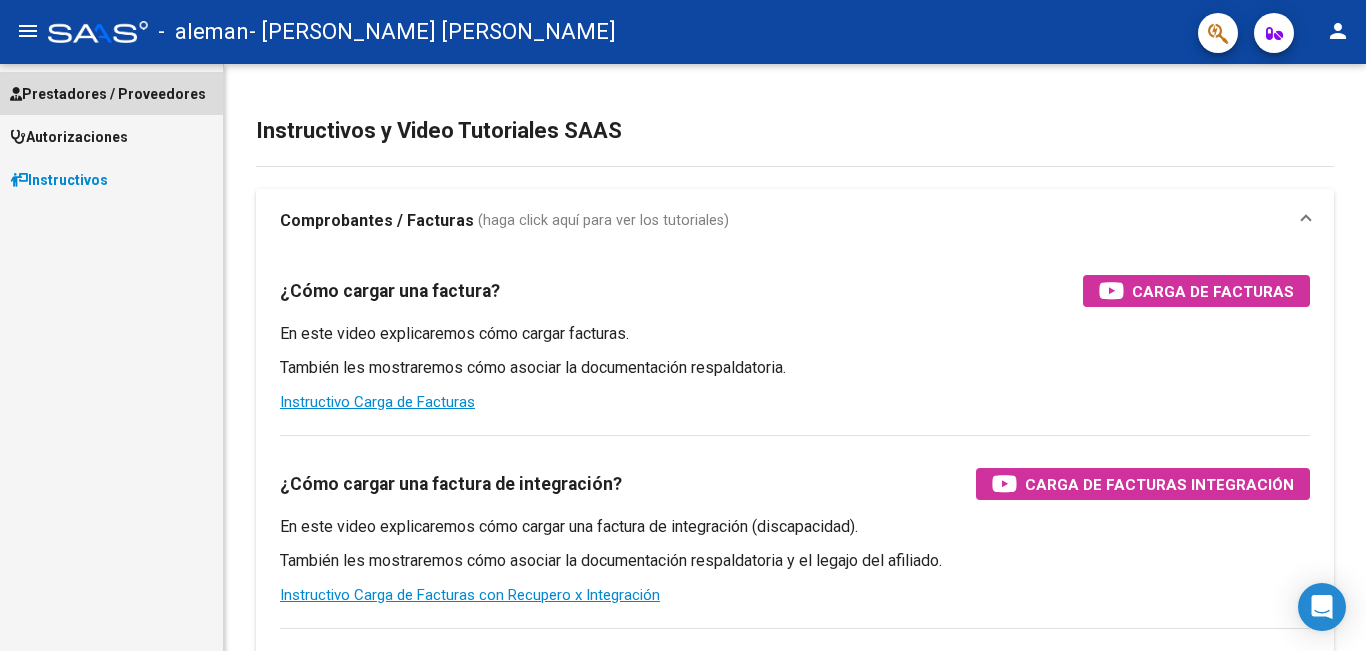 click on "Prestadores / Proveedores" at bounding box center (108, 94) 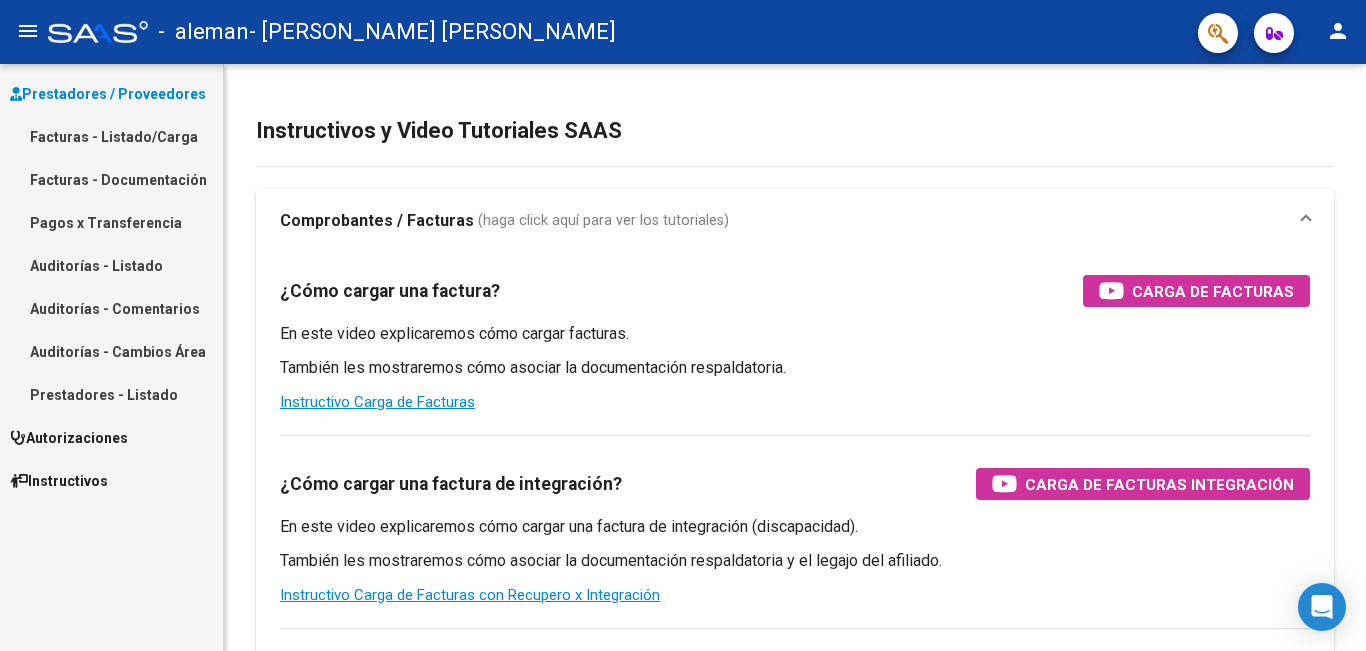 click on "Facturas - Listado/Carga" at bounding box center [111, 136] 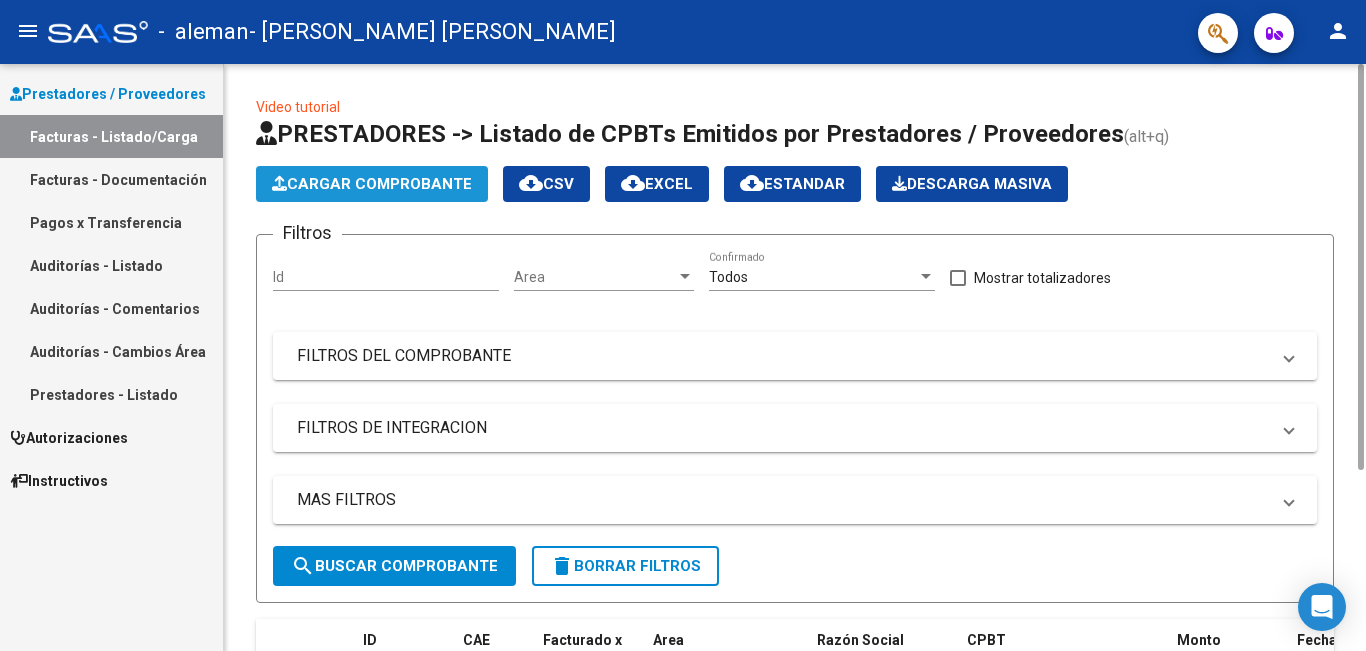 click on "Cargar Comprobante" 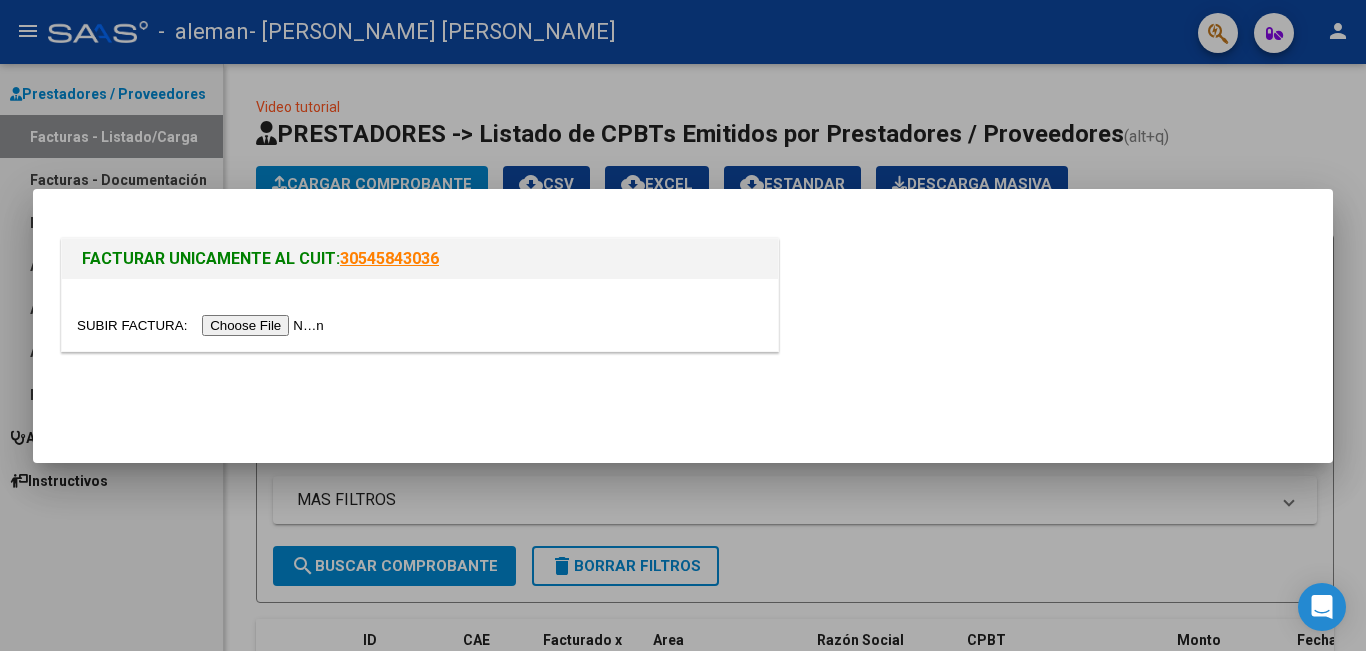 click at bounding box center [203, 325] 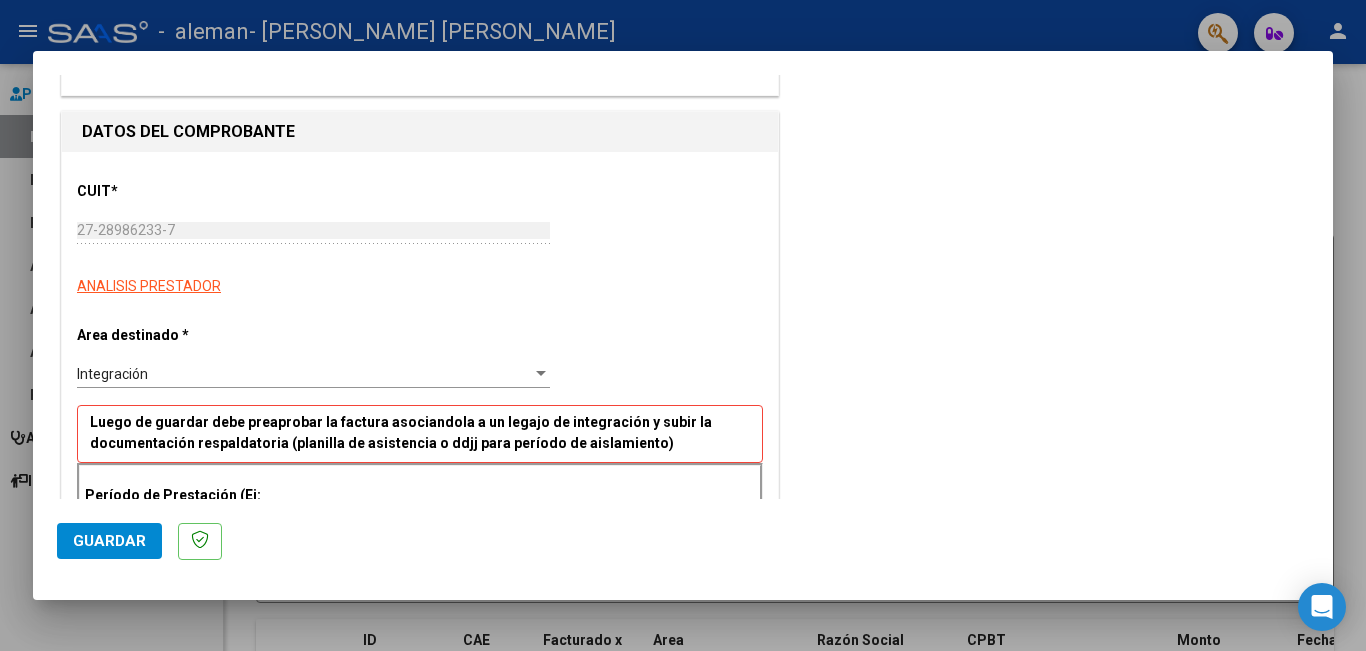 scroll, scrollTop: 333, scrollLeft: 0, axis: vertical 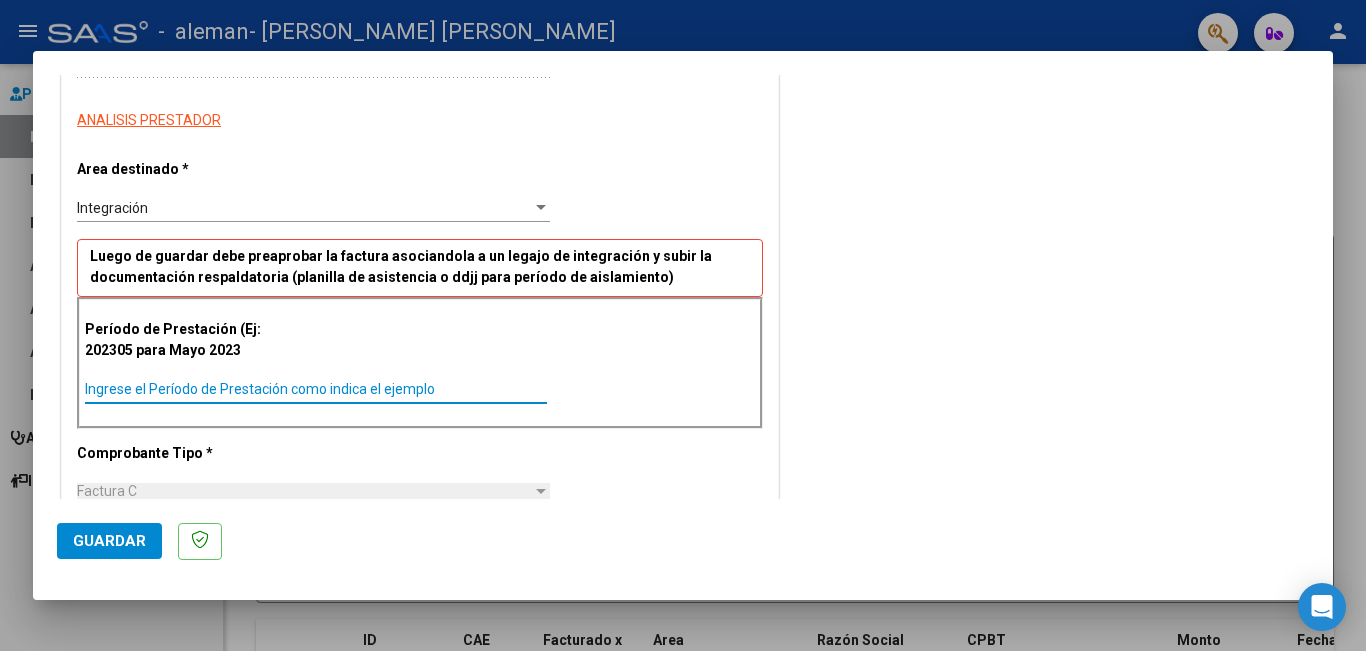 click on "Ingrese el Período de Prestación como indica el ejemplo" at bounding box center [316, 389] 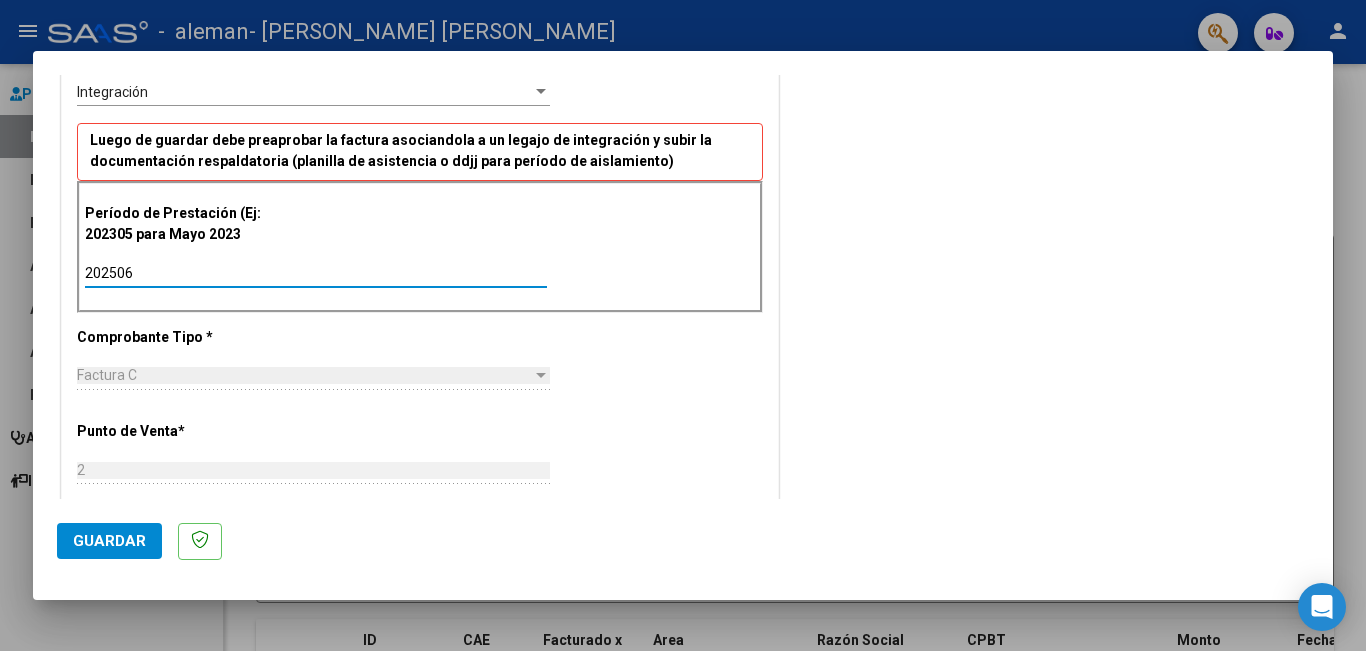 scroll, scrollTop: 500, scrollLeft: 0, axis: vertical 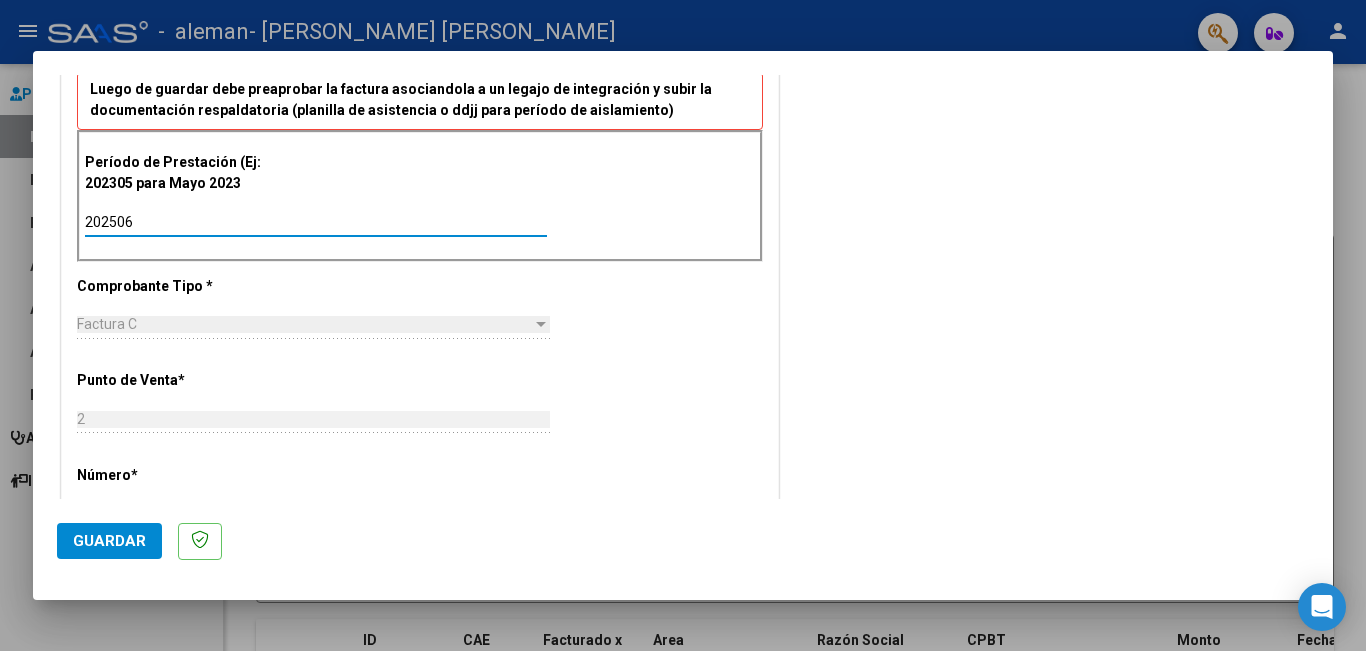 type on "202506" 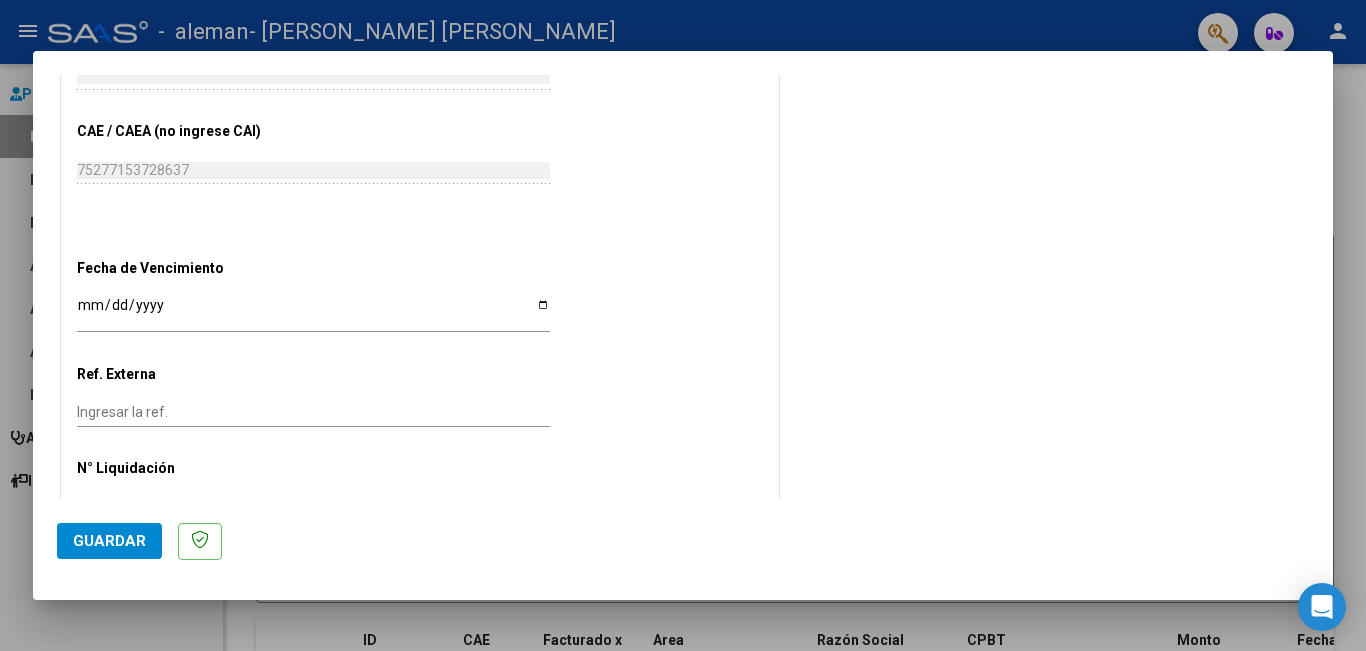 scroll, scrollTop: 1167, scrollLeft: 0, axis: vertical 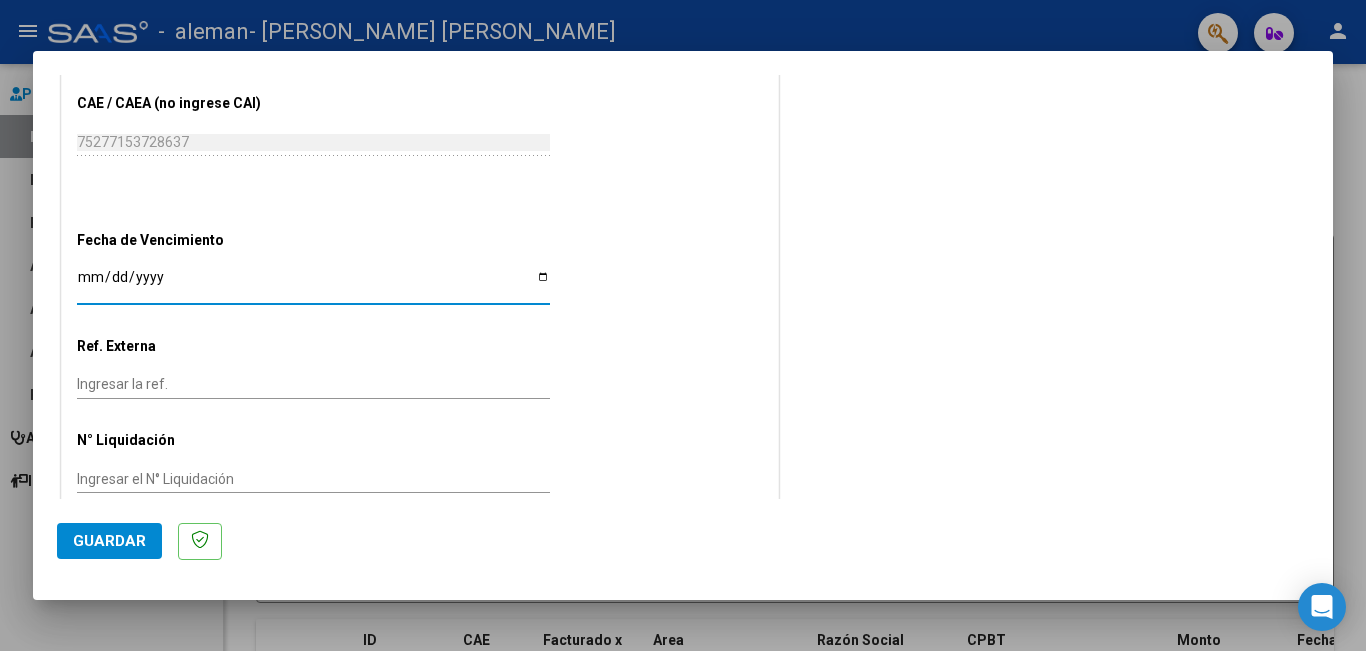 click on "Ingresar la fecha" at bounding box center (313, 284) 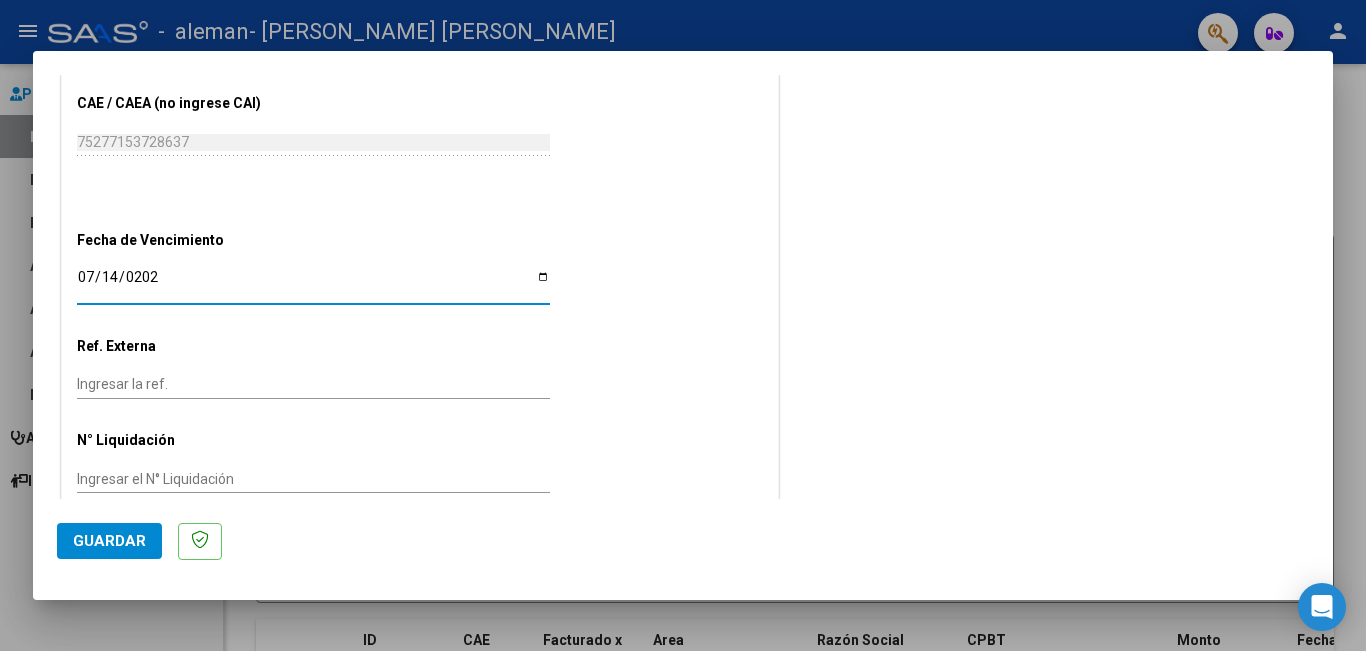 type on "[DATE]" 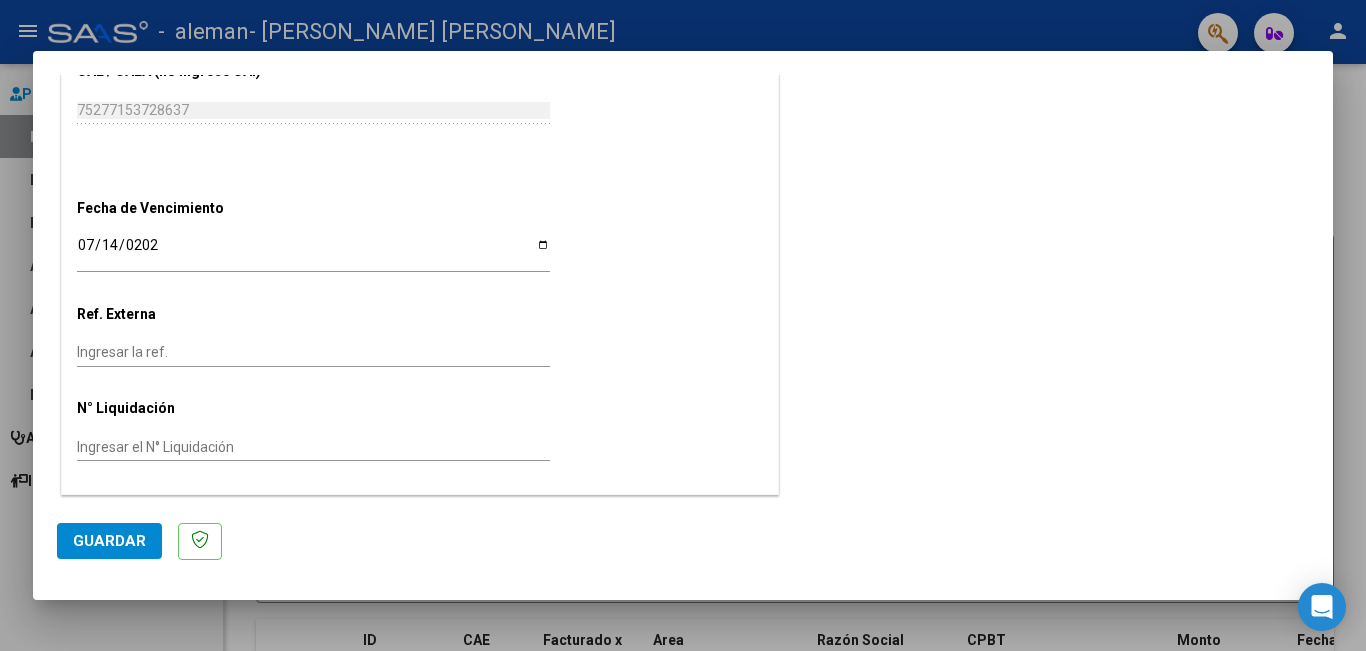 click on "CUIT  *   27-28986233-7 Ingresar CUIT  ANALISIS PRESTADOR  Area destinado * Integración Seleccionar Area Luego de guardar debe preaprobar la factura asociandola a un legajo de integración y subir la documentación respaldatoria (planilla de asistencia o ddjj para período de aislamiento)  Período de Prestación (Ej: 202305 para [DATE]    202506 Ingrese el Período de Prestación como indica el ejemplo   Comprobante Tipo * Factura C Seleccionar Tipo Punto de Venta  *   2 Ingresar el Nro.  Número  *   346 Ingresar el Nro.  Monto  *   $ 136.076,71 Ingresar el [GEOGRAPHIC_DATA].  *   [DATE] Ingresar la fecha  CAE / CAEA (no ingrese CAI)    75277153728637 Ingresar el CAE o CAEA (no ingrese CAI)  Fecha de Vencimiento    [DATE] Ingresar la fecha  Ref. Externa    Ingresar la ref.  N° Liquidación    Ingresar el N° Liquidación" at bounding box center [420, -194] 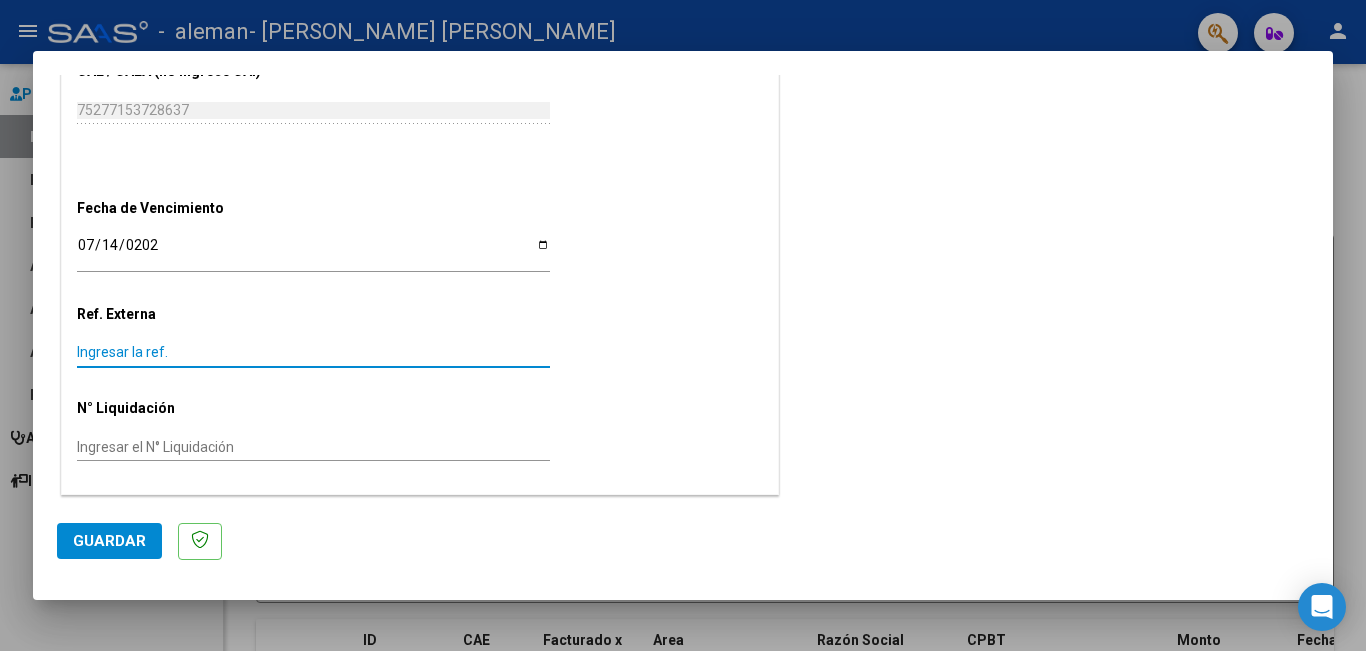 click on "Guardar" 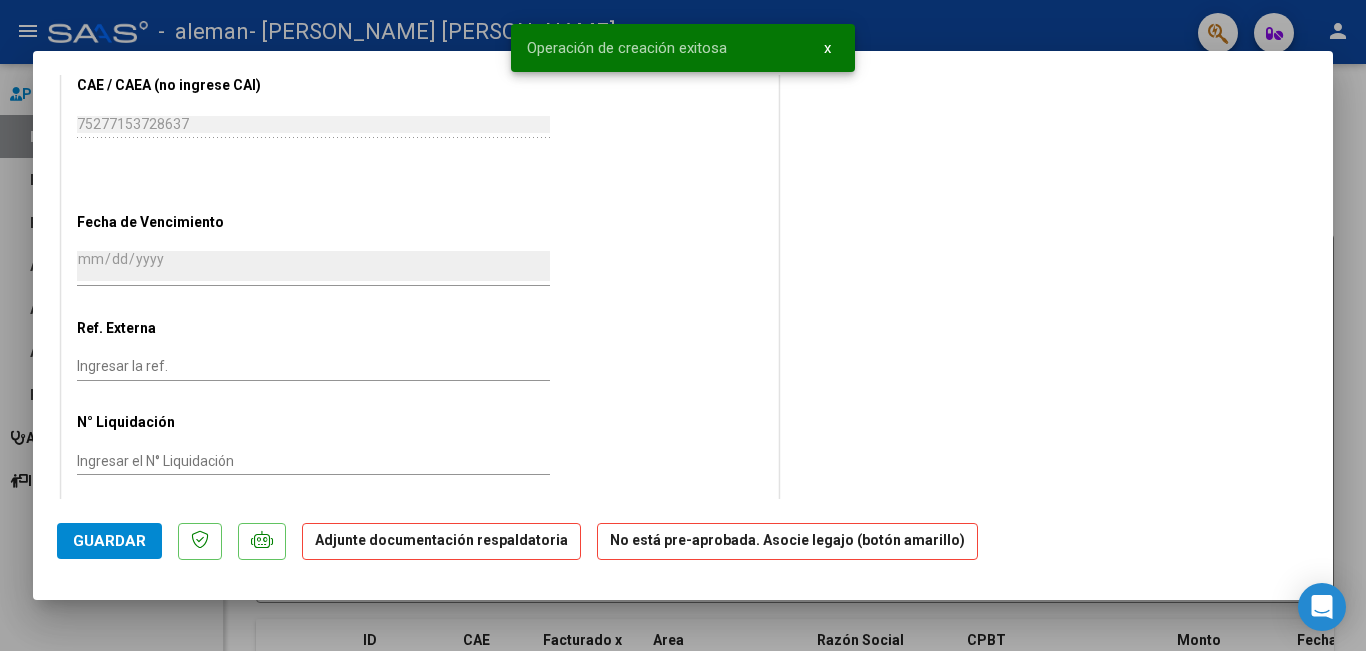 scroll, scrollTop: 0, scrollLeft: 0, axis: both 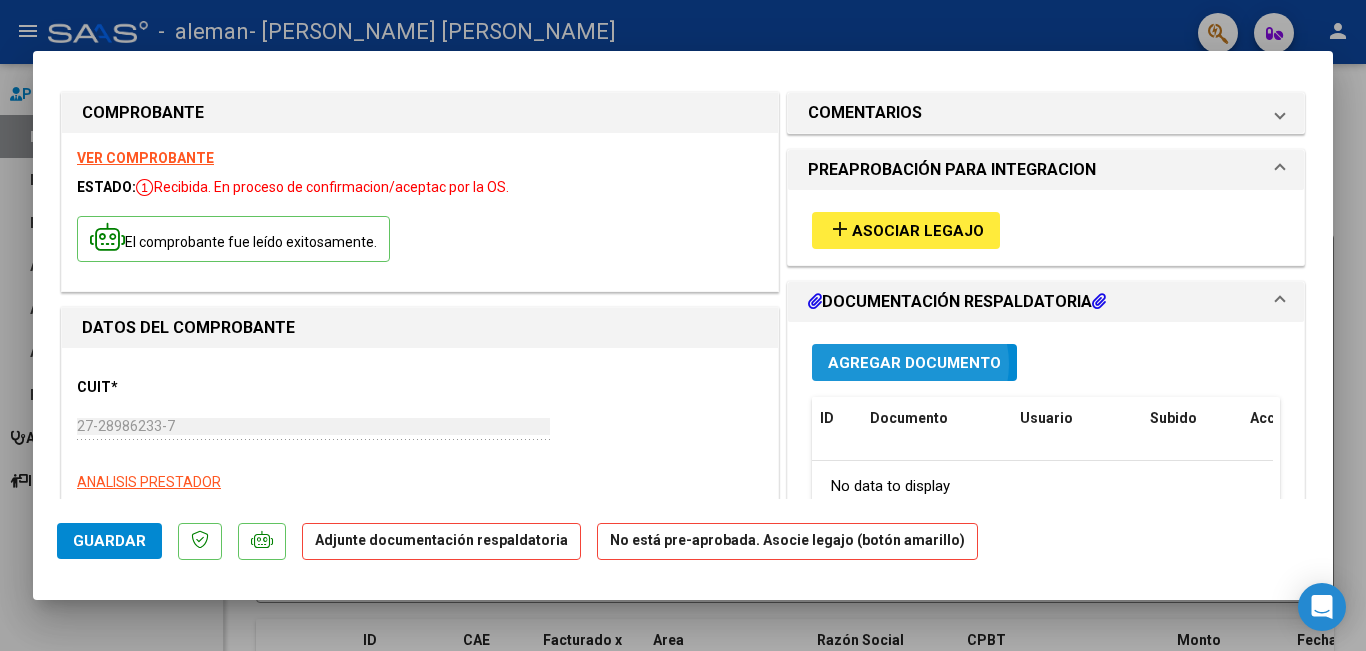 click on "Agregar Documento" at bounding box center [914, 363] 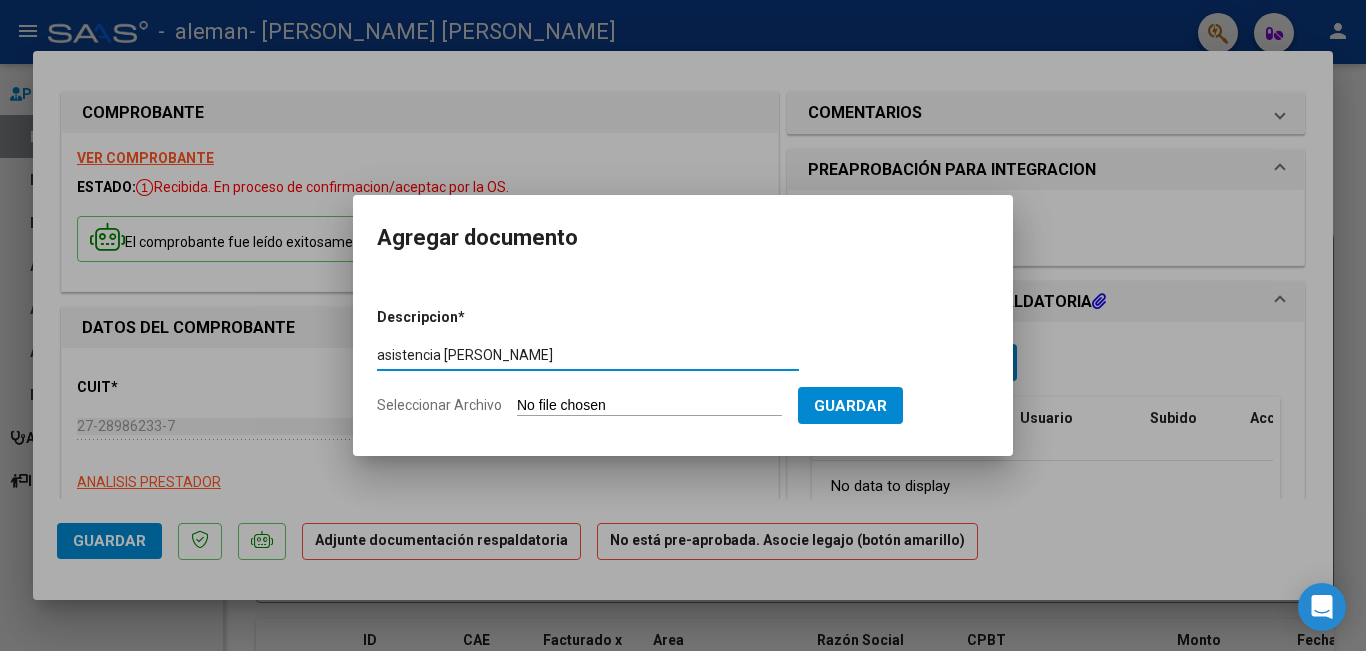 type on "asistencia [PERSON_NAME]" 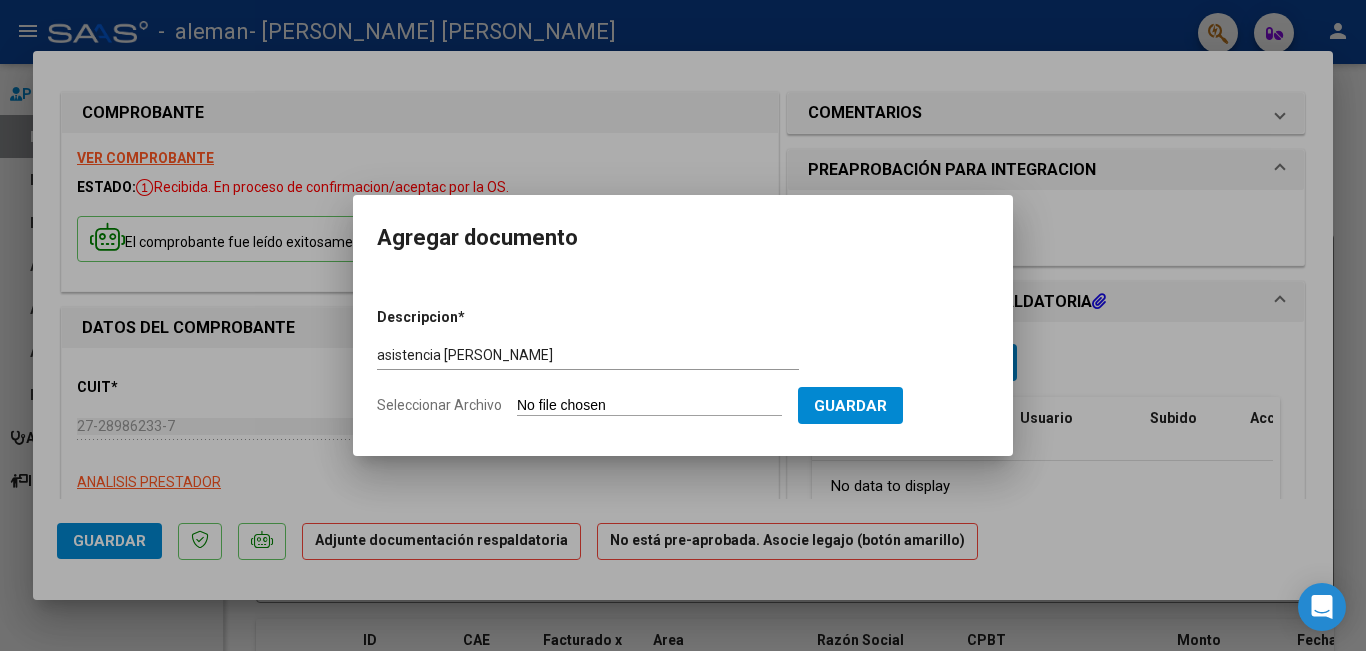 type on "C:\fakepath\WhatsApp Image [DATE] 18.37.40.jpeg" 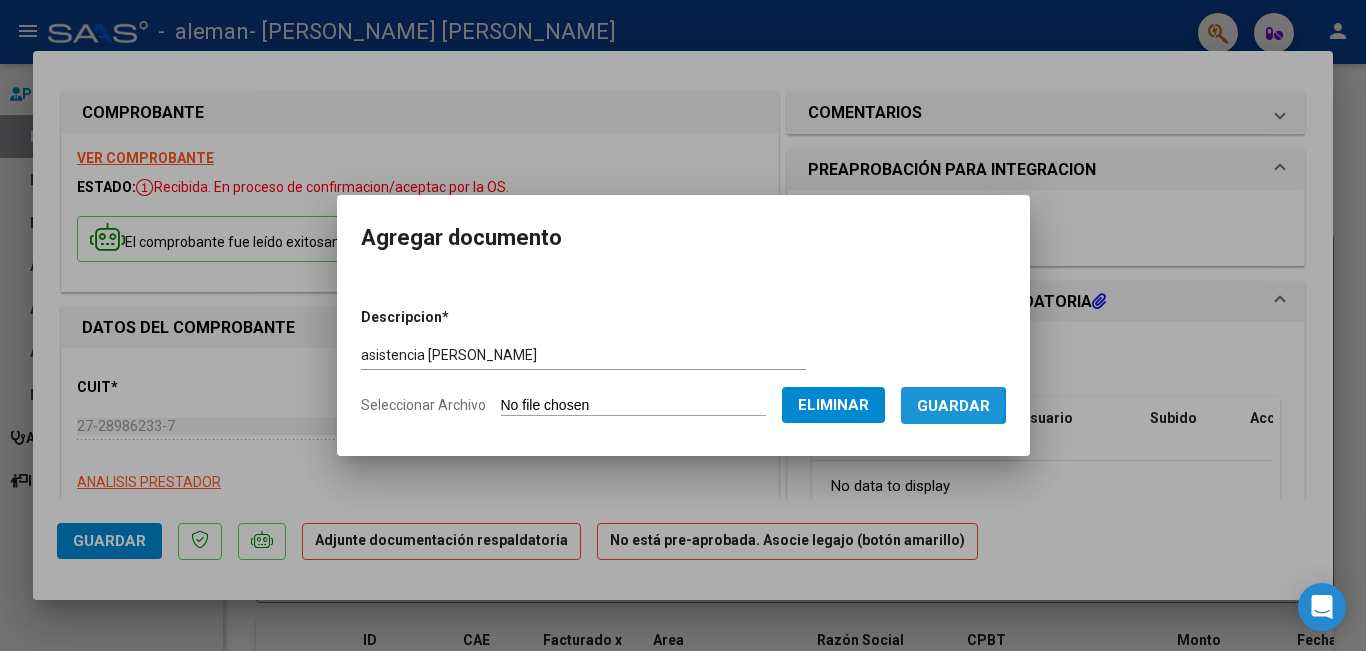 click on "Guardar" at bounding box center [953, 406] 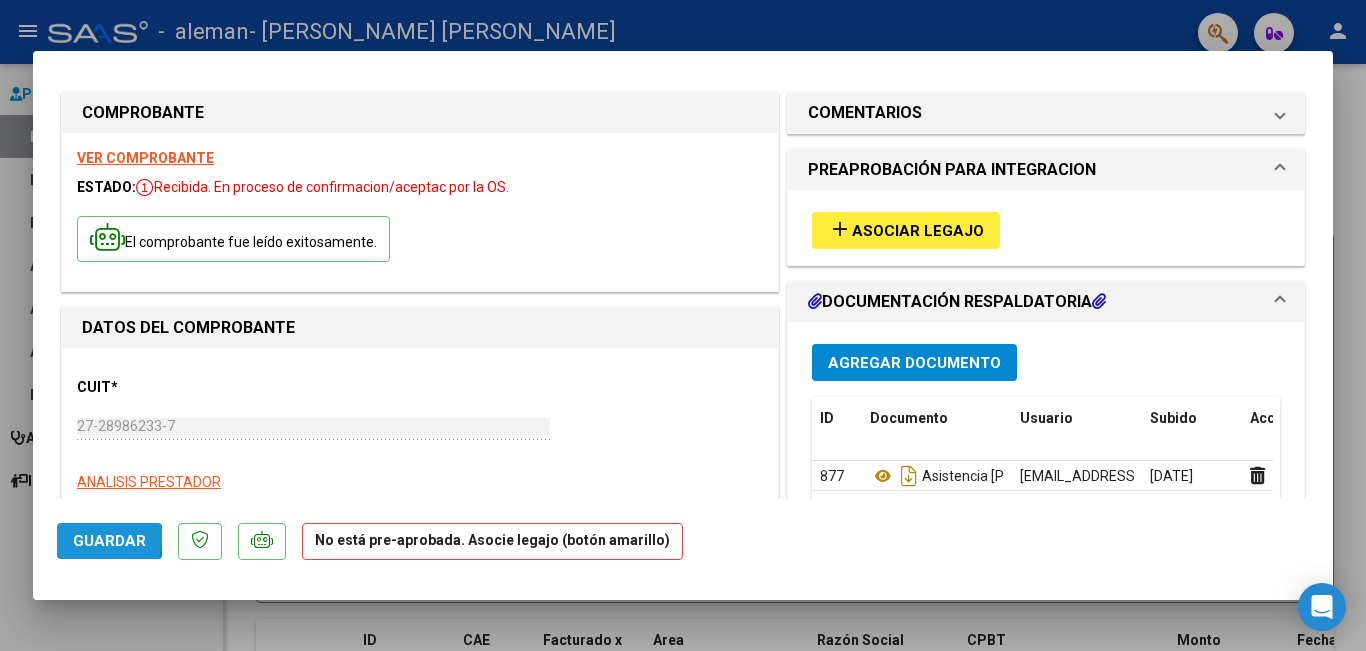 click on "Guardar" 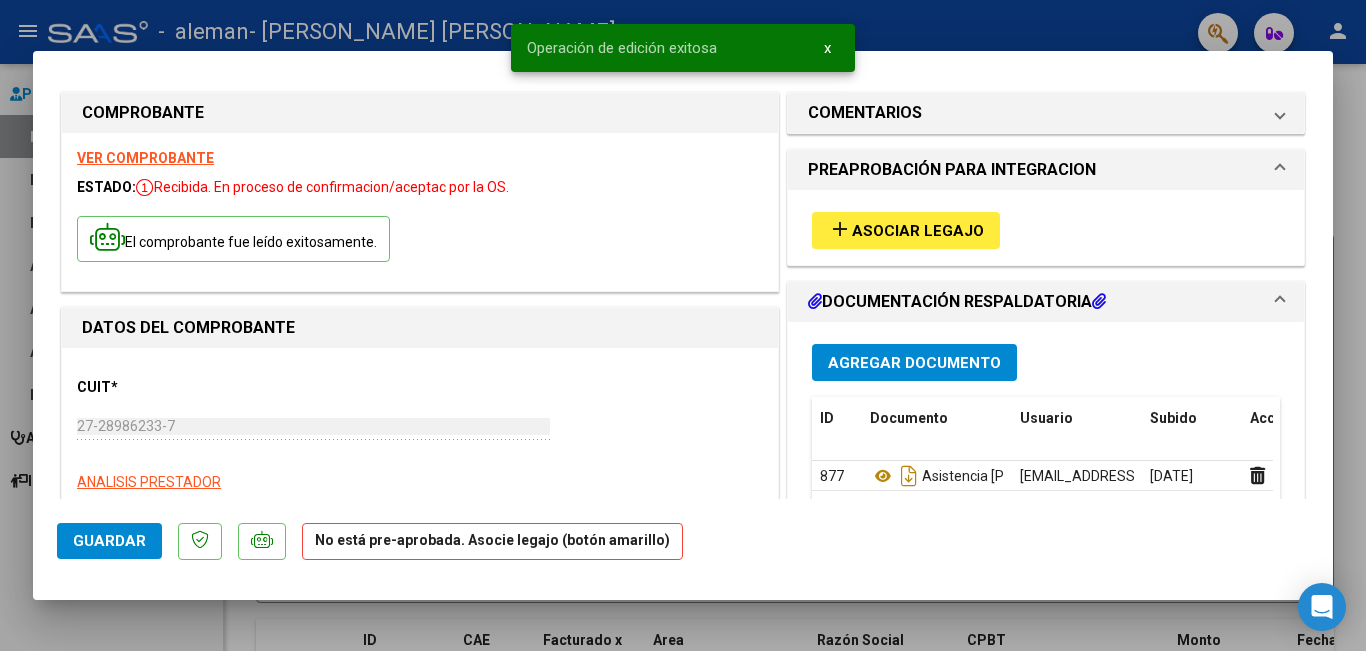 click on "Asociar Legajo" at bounding box center [918, 231] 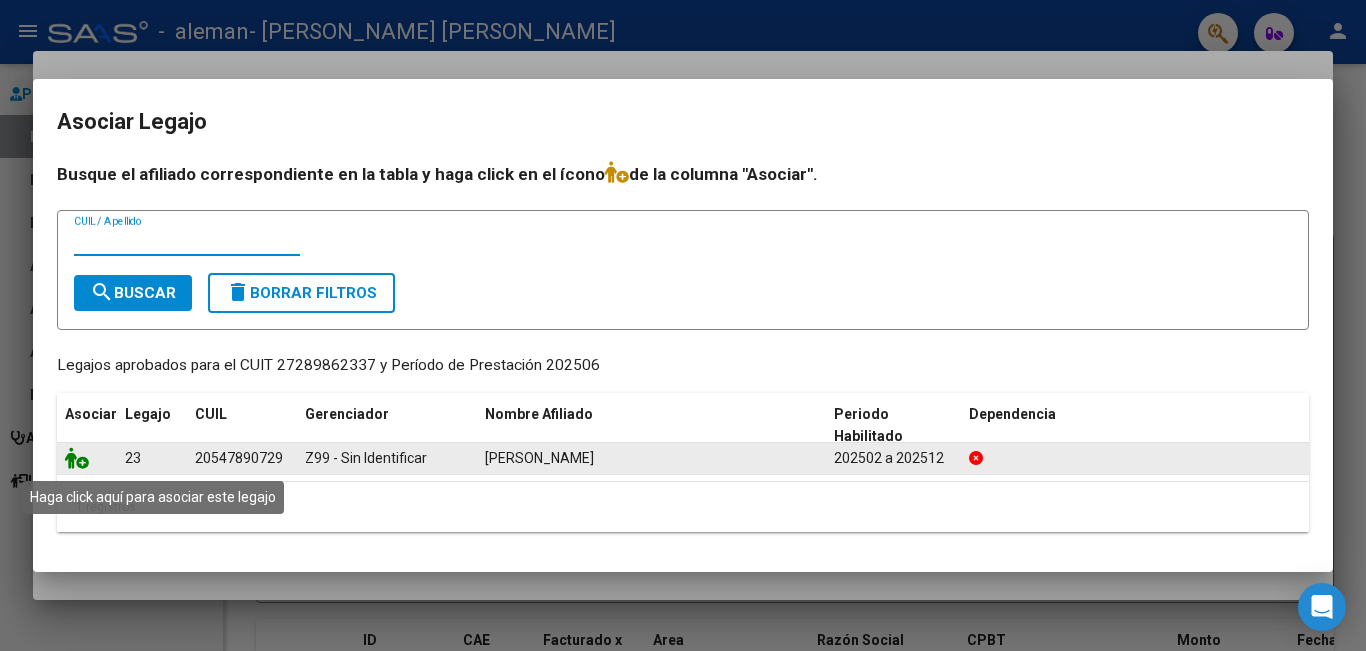 click 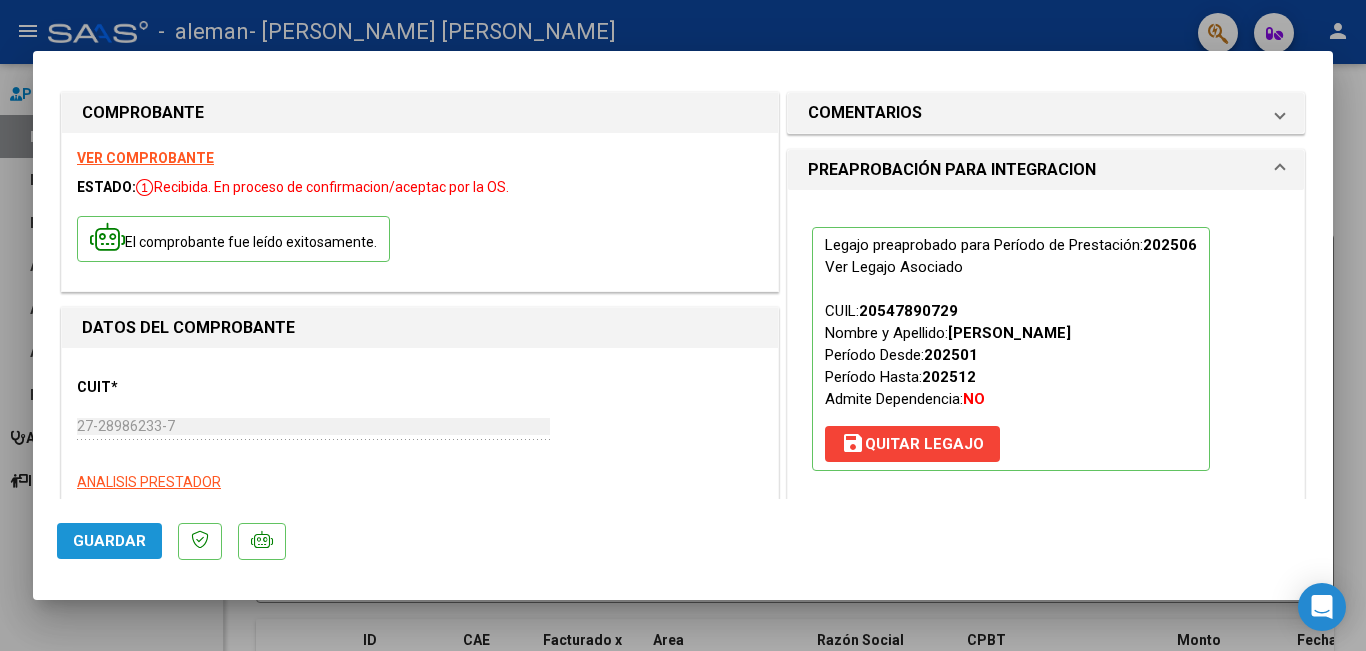 click on "Guardar" 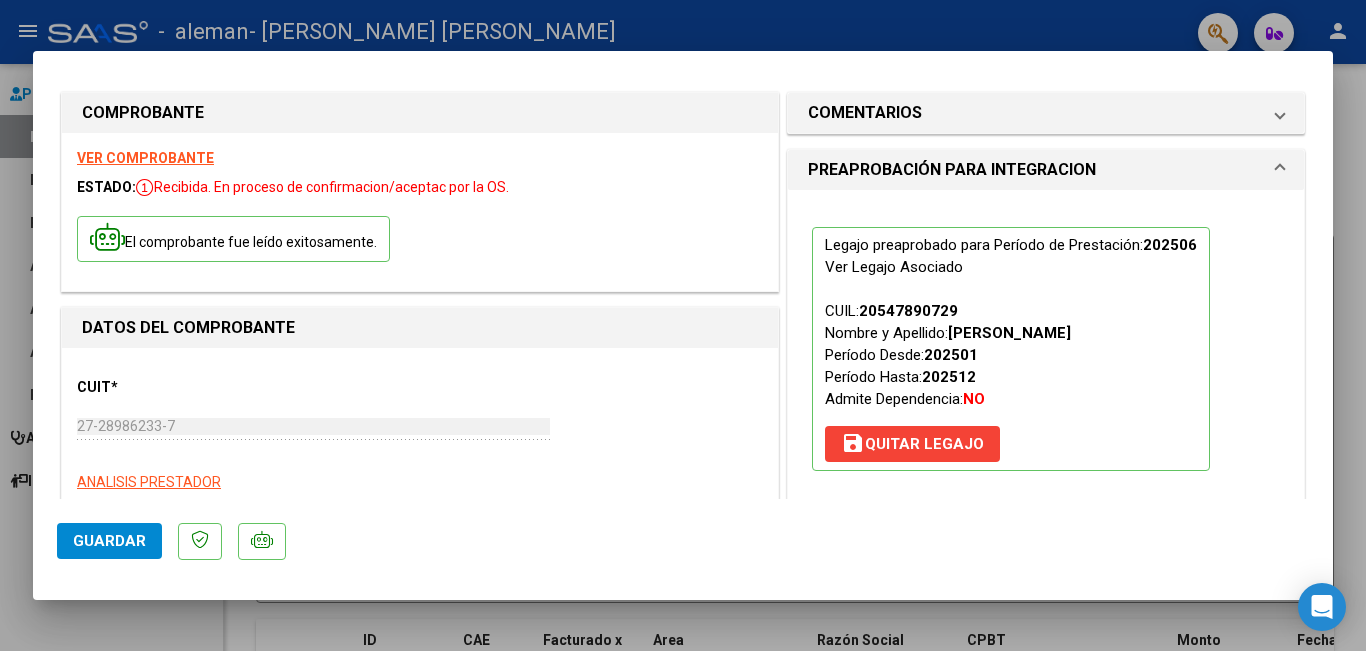 click at bounding box center [683, 325] 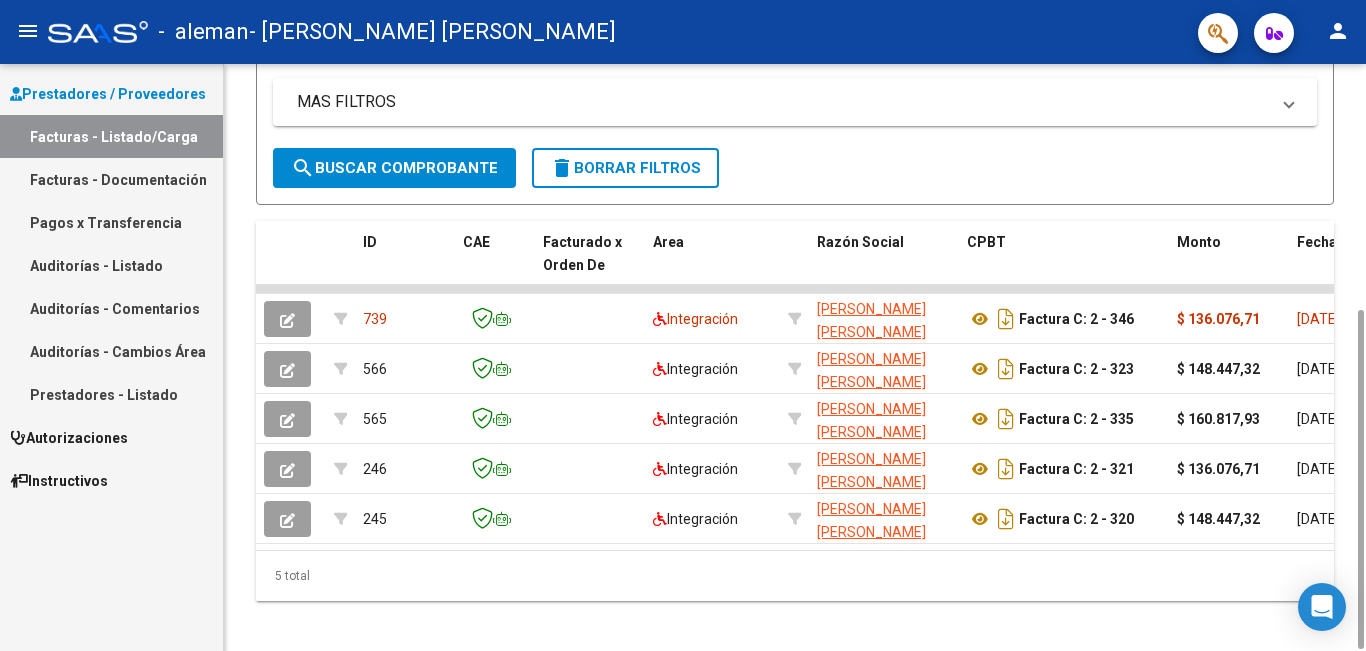 scroll, scrollTop: 408, scrollLeft: 0, axis: vertical 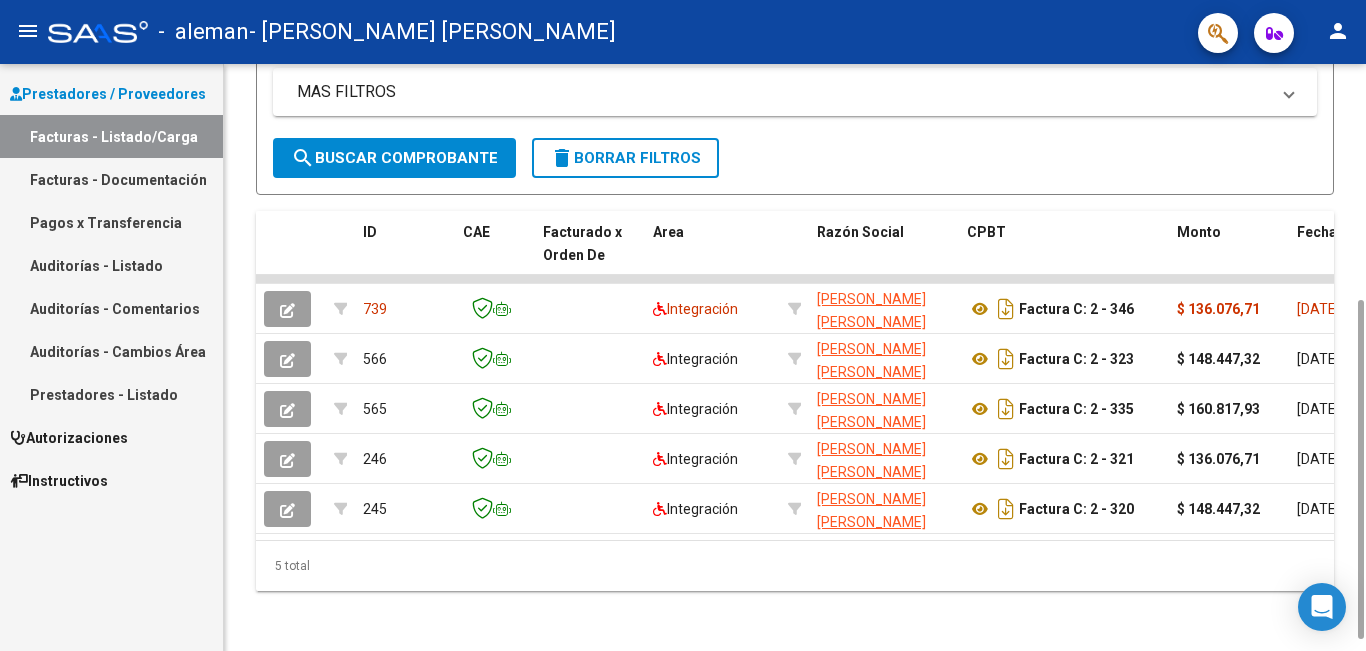 drag, startPoint x: 1360, startPoint y: 95, endPoint x: 1387, endPoint y: 379, distance: 285.28058 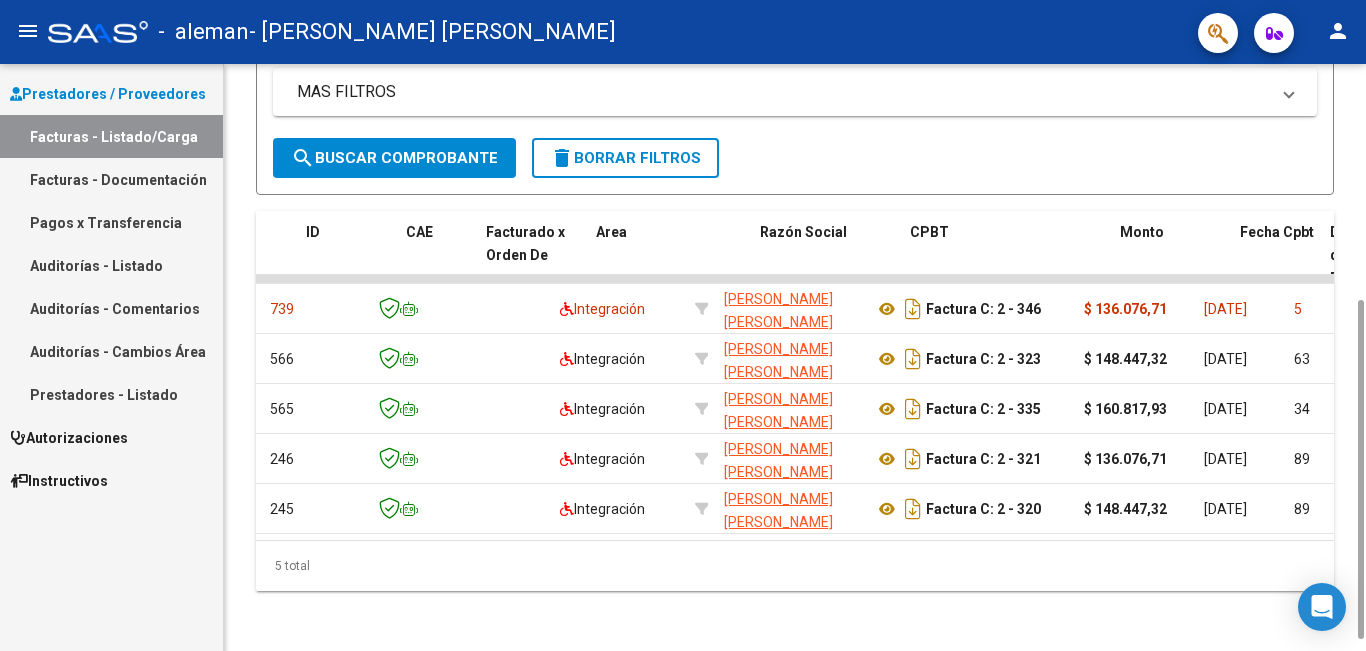 scroll, scrollTop: 0, scrollLeft: 0, axis: both 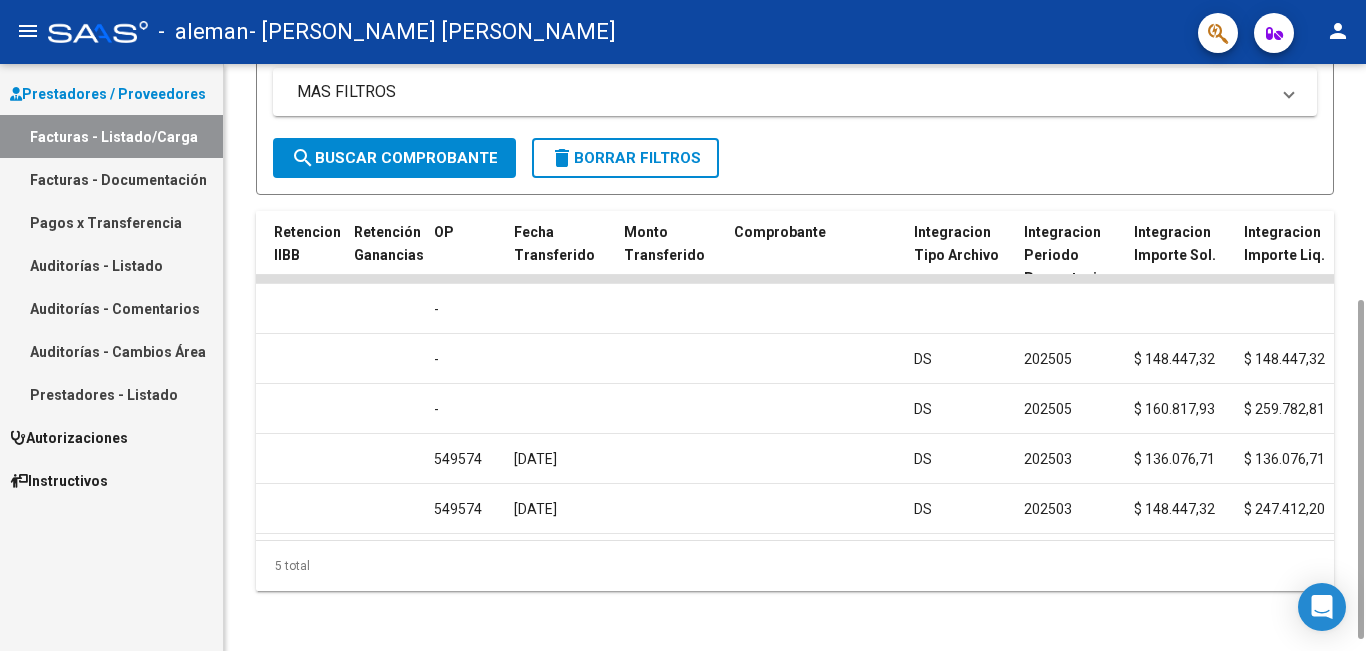 click 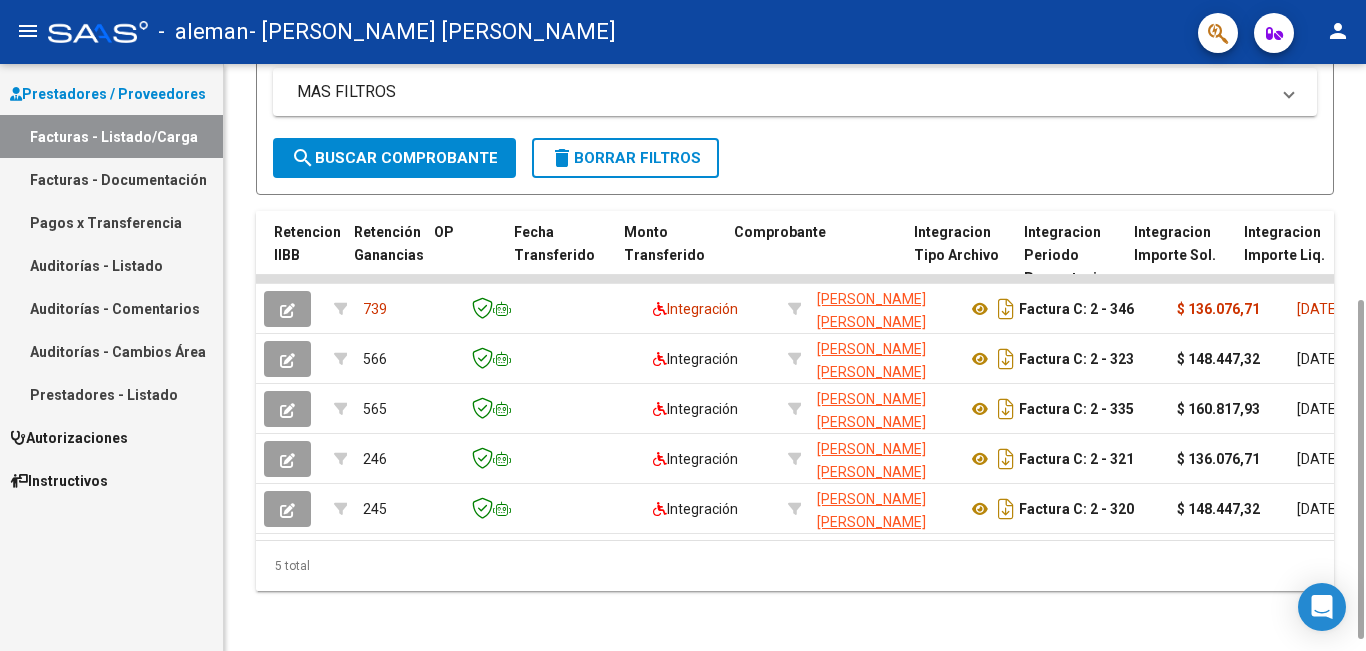 scroll, scrollTop: 0, scrollLeft: 1508, axis: horizontal 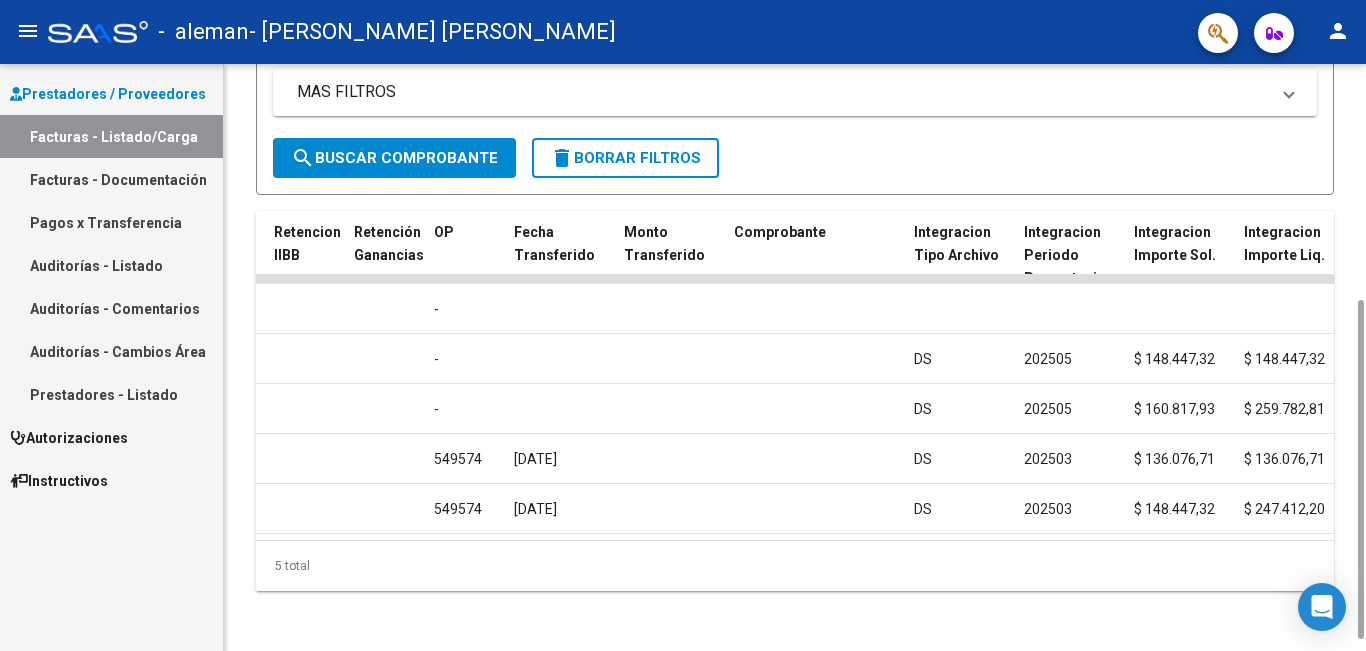 click on "ID CAE Facturado x Orden De Area Razón Social CPBT Monto Fecha Cpbt Días desde Emisión Fecha Recibido Doc Respaldatoria Auditoria Retencion IIBB Retención Ganancias OP Fecha Transferido Monto Transferido Comprobante Integracion Tipo Archivo Integracion Periodo Presentacion Integracion Importe Sol. Integracion Importe Liq. Período Prestación Legajo Afiliado Comentario Prestador / Gerenciador Comentario Obra Social Fecha Vencimiento Fecha Confimado Creado Usuario Confirmado Por Email
739  Integración [PERSON_NAME] [PERSON_NAME]    27289862337   Factura C: 2 - 346  $ 136.076,71 [DATE] 5 [DATE]  -      202506  23 [PERSON_NAME] 20547890729 [DATE] [DATE] [PERSON_NAME] [PERSON_NAME][EMAIL_ADDRESS][DOMAIN_NAME]
566  Integración [PERSON_NAME] [PERSON_NAME]    27289862337   Factura C: 2 - 323  $ 148.447,32 [DATE] 63 [DATE]  -     DS 202505 $ 148.447,32 $ 148.447,32  202504  23 [PERSON_NAME] 20547890729 [DATE] [DATE] [DATE] [PERSON_NAME] gestión  Integración 2 [EMAIL_ADDRESS][DOMAIN_NAME]" 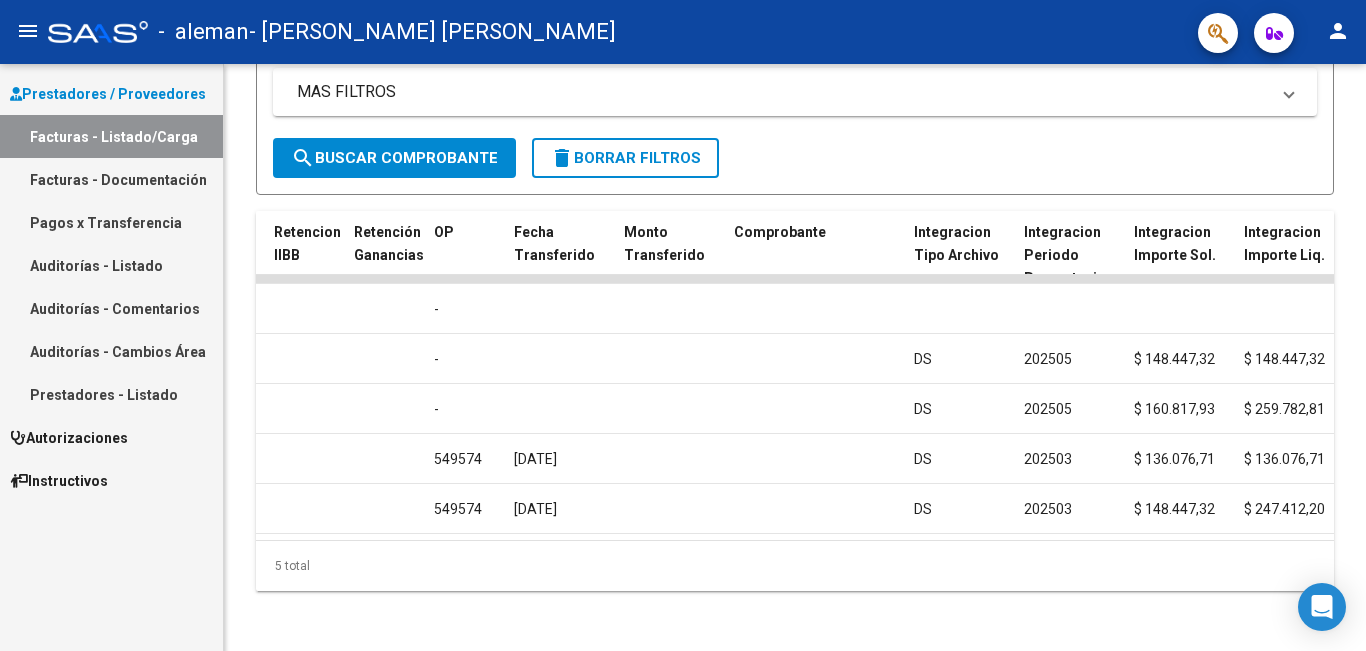 click on "Facturas - Listado/Carga" at bounding box center [111, 136] 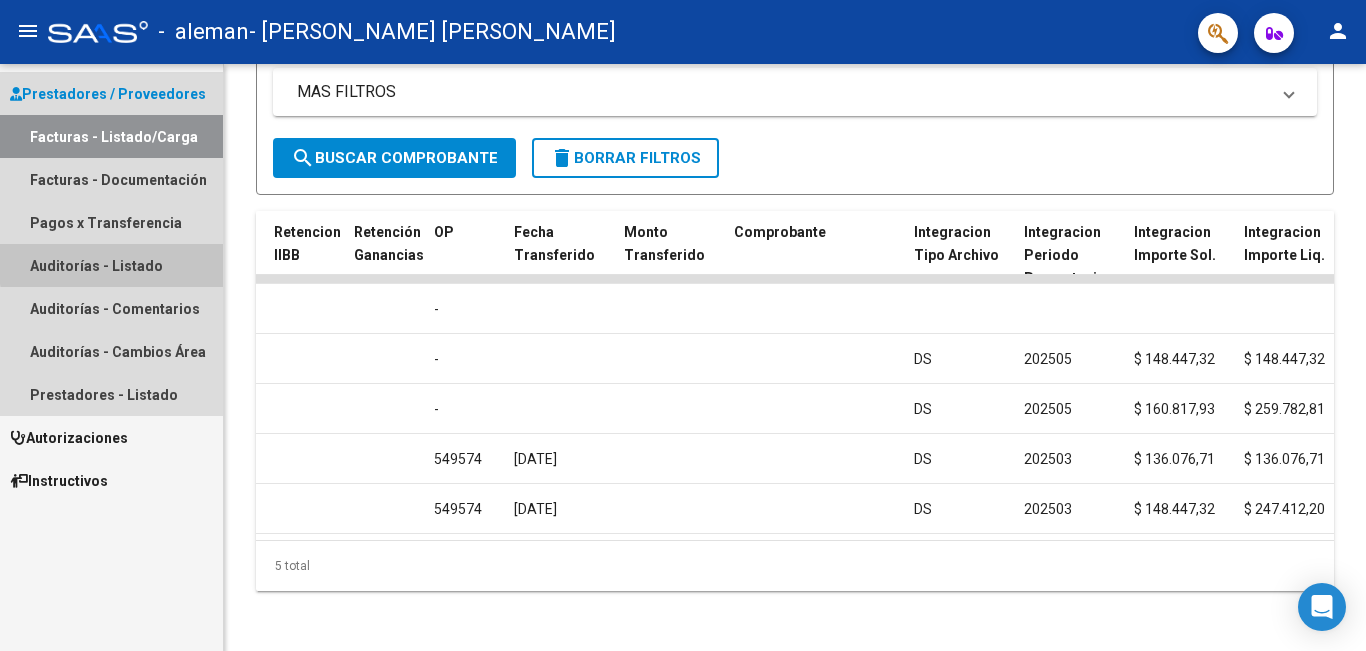 click on "Auditorías - Listado" at bounding box center [111, 265] 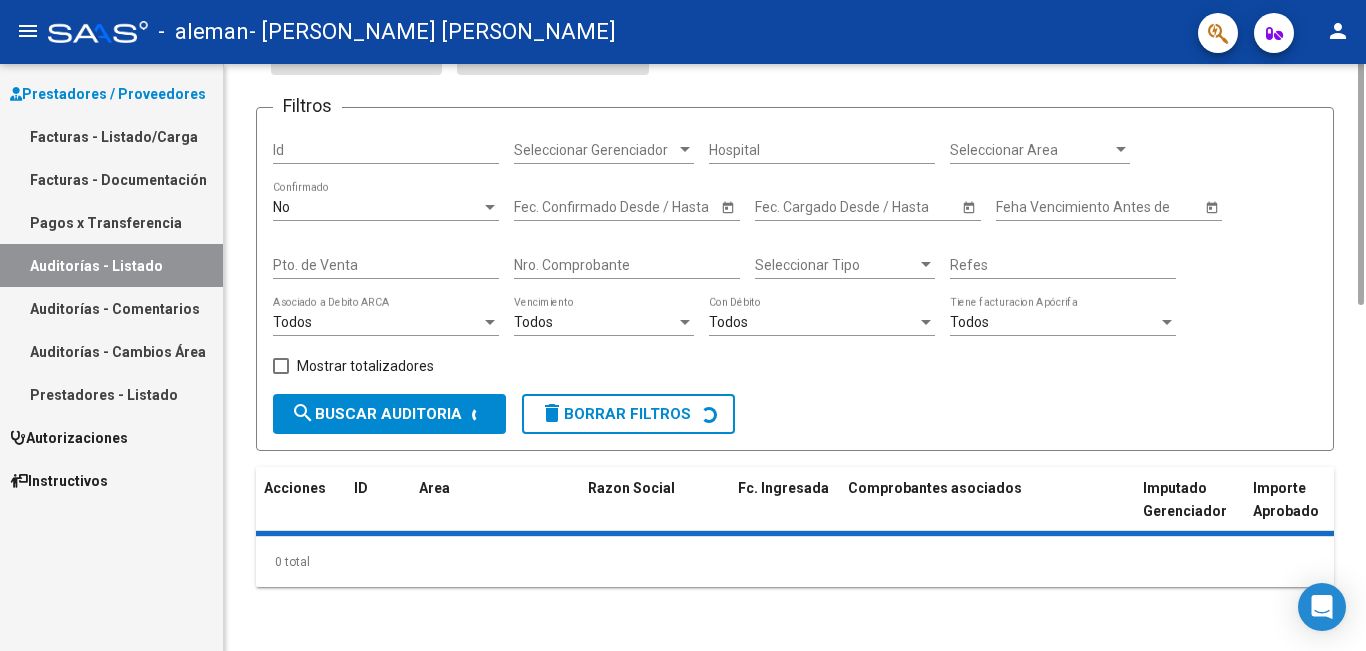 scroll, scrollTop: 0, scrollLeft: 0, axis: both 